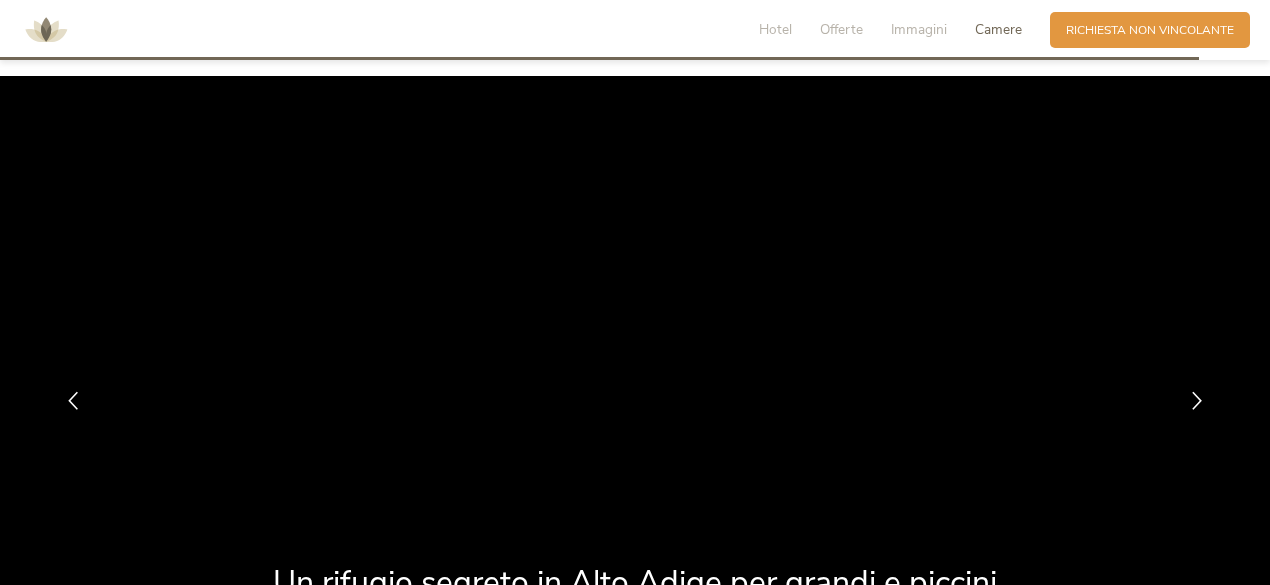 scroll, scrollTop: 4734, scrollLeft: 0, axis: vertical 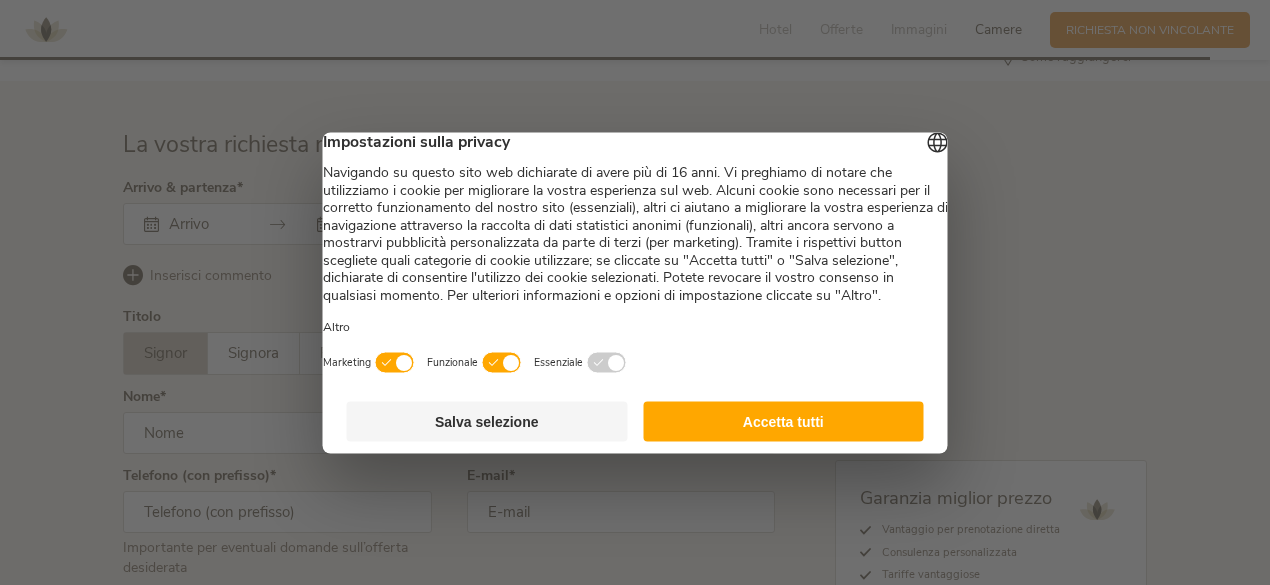 click on "Accetta tutti" at bounding box center [783, 421] 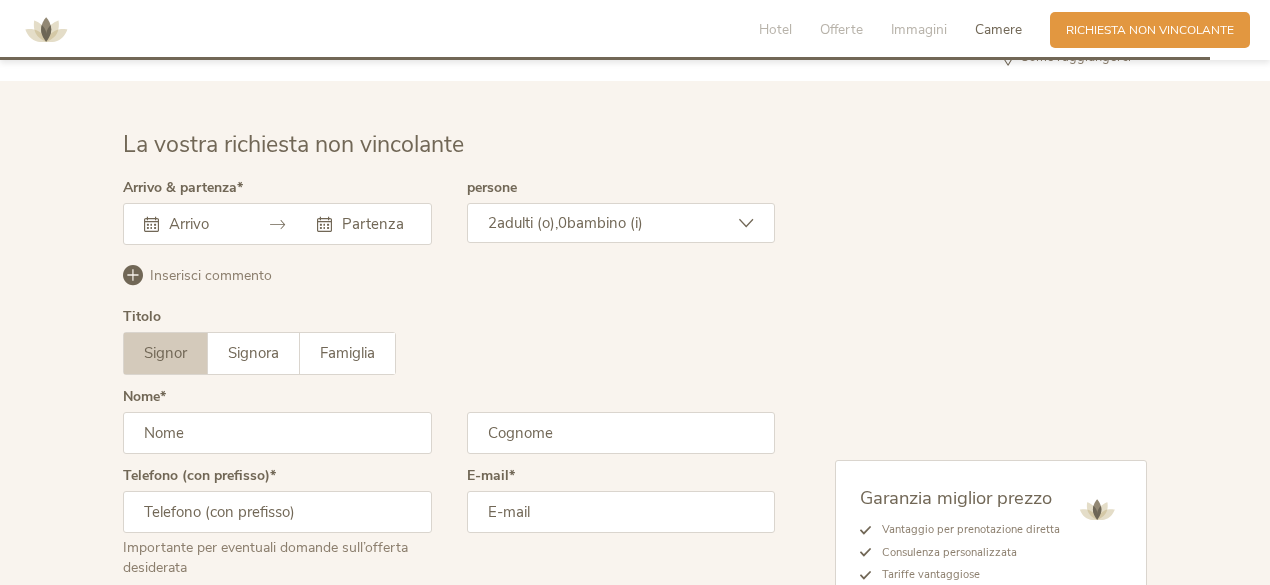 click at bounding box center (151, 224) 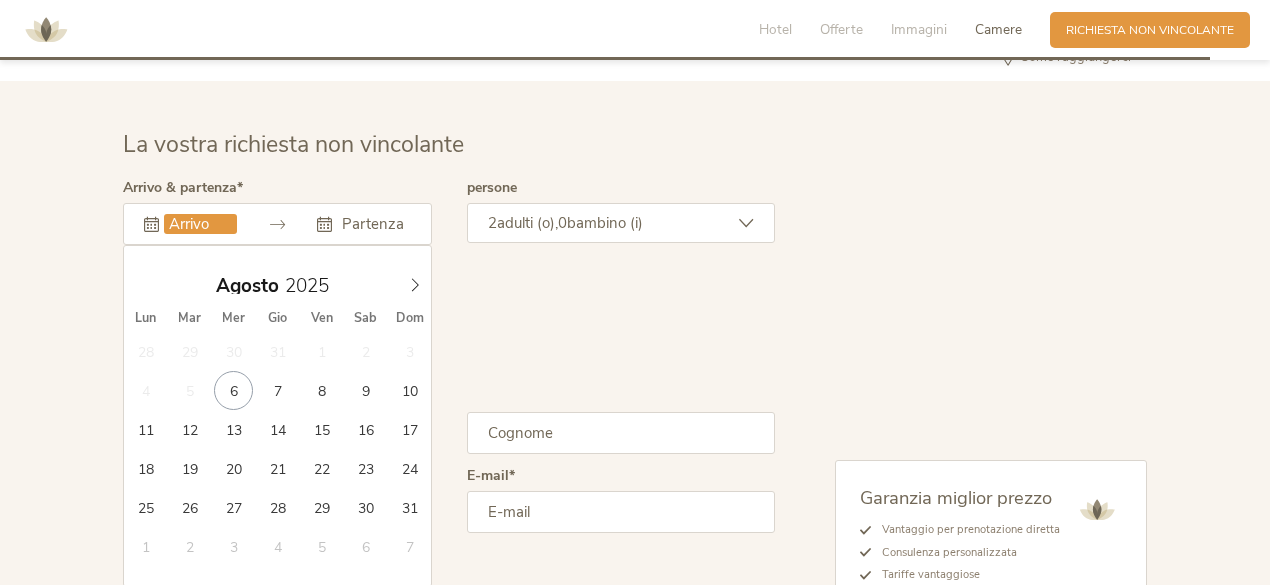 click at bounding box center (200, 224) 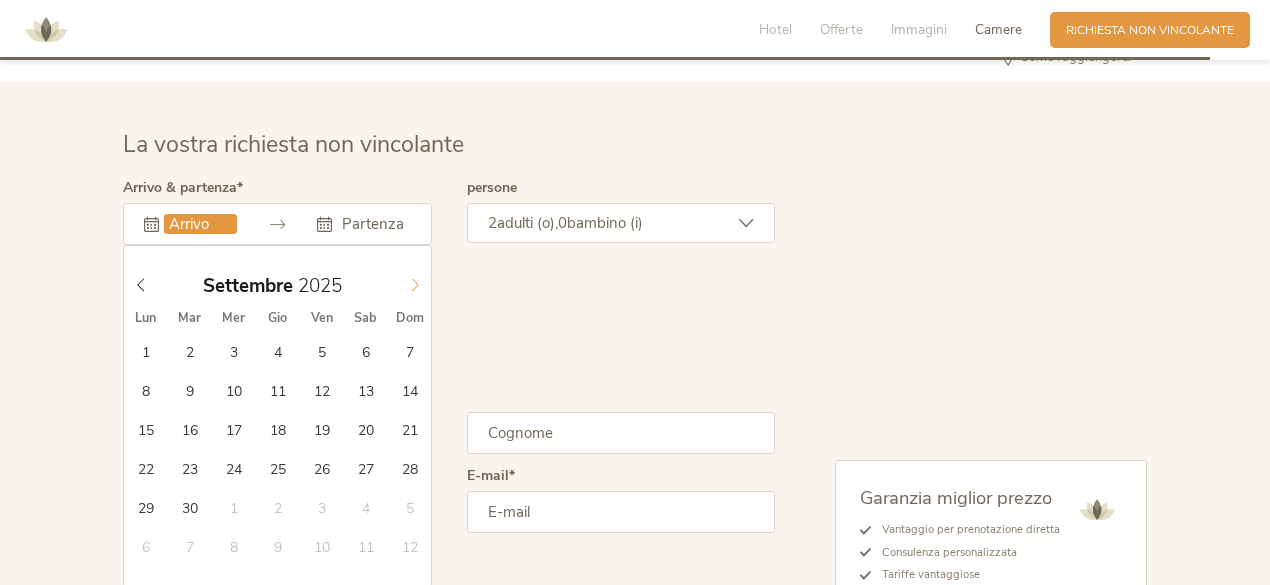 click 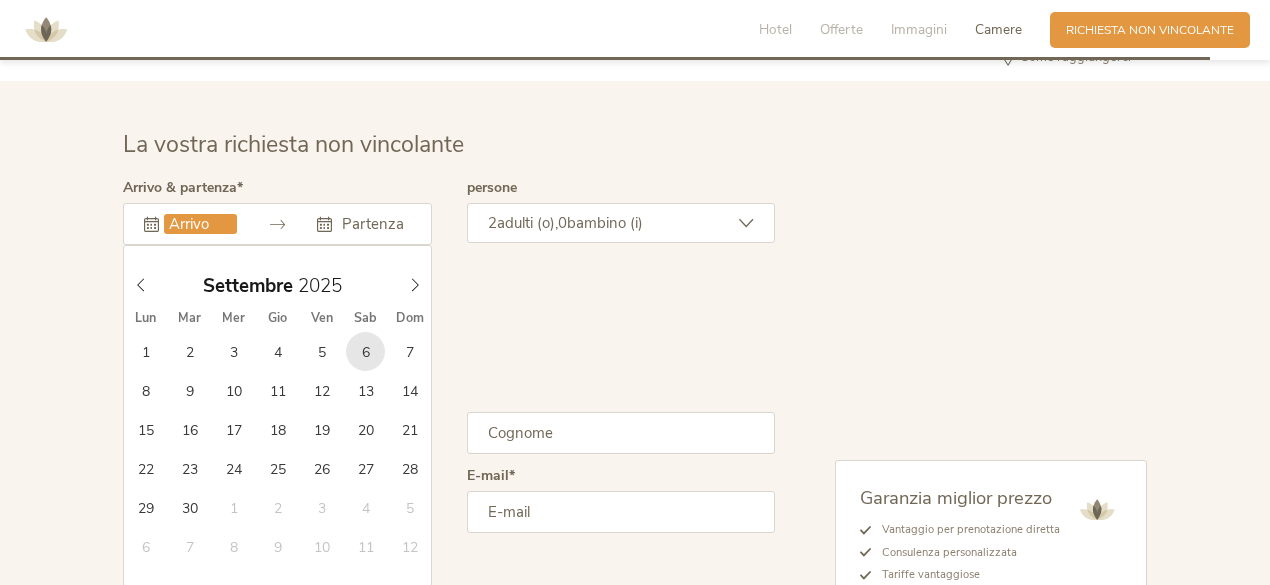 type on "[DATE]" 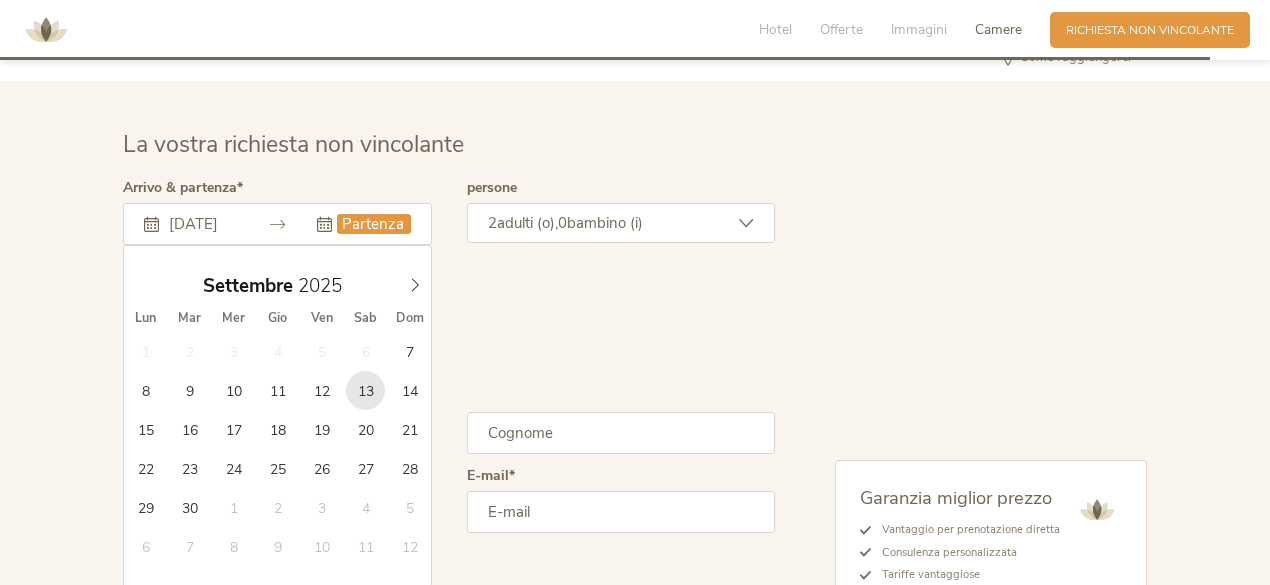 type on "[DATE]" 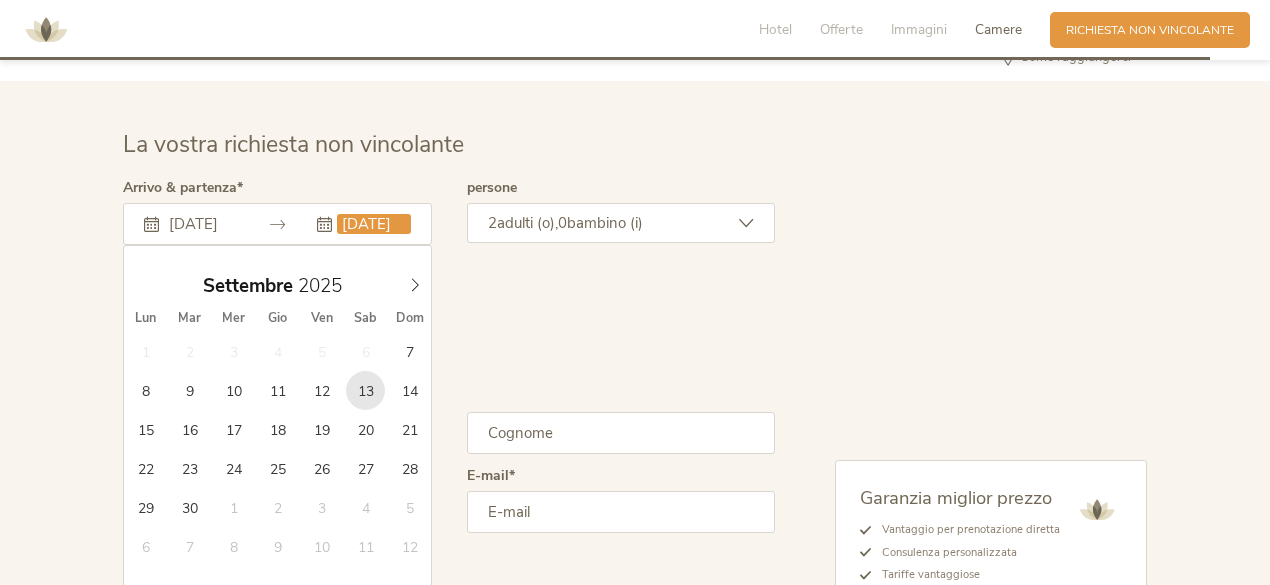 scroll, scrollTop: 0, scrollLeft: 15, axis: horizontal 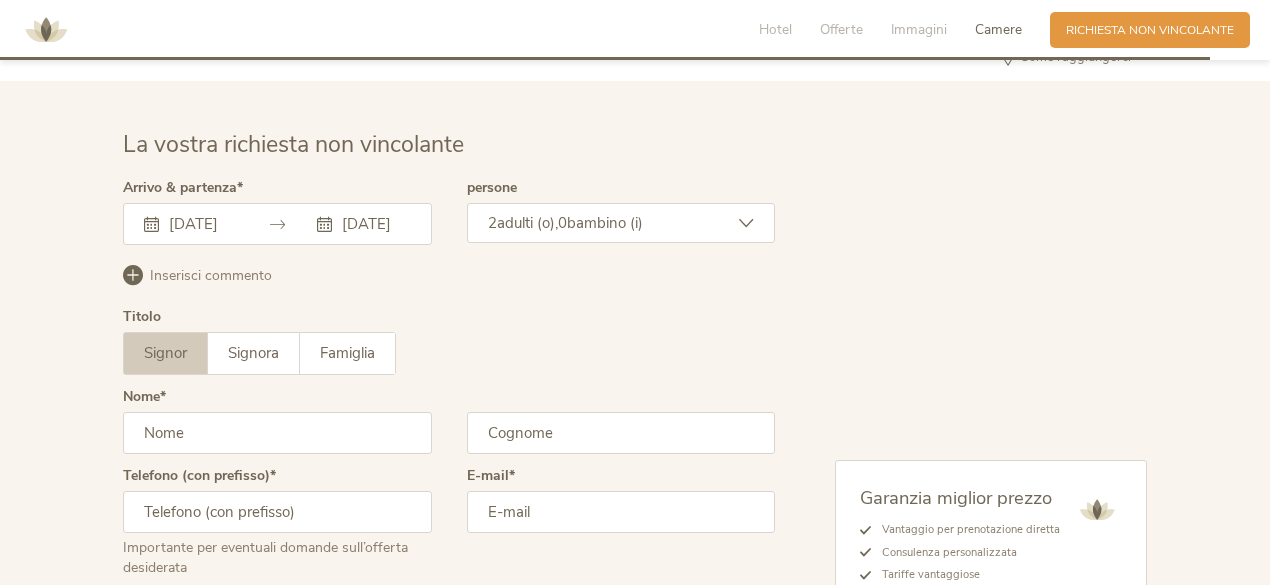 click on "2  adulti (o),  0  bambino (i)" at bounding box center (621, 223) 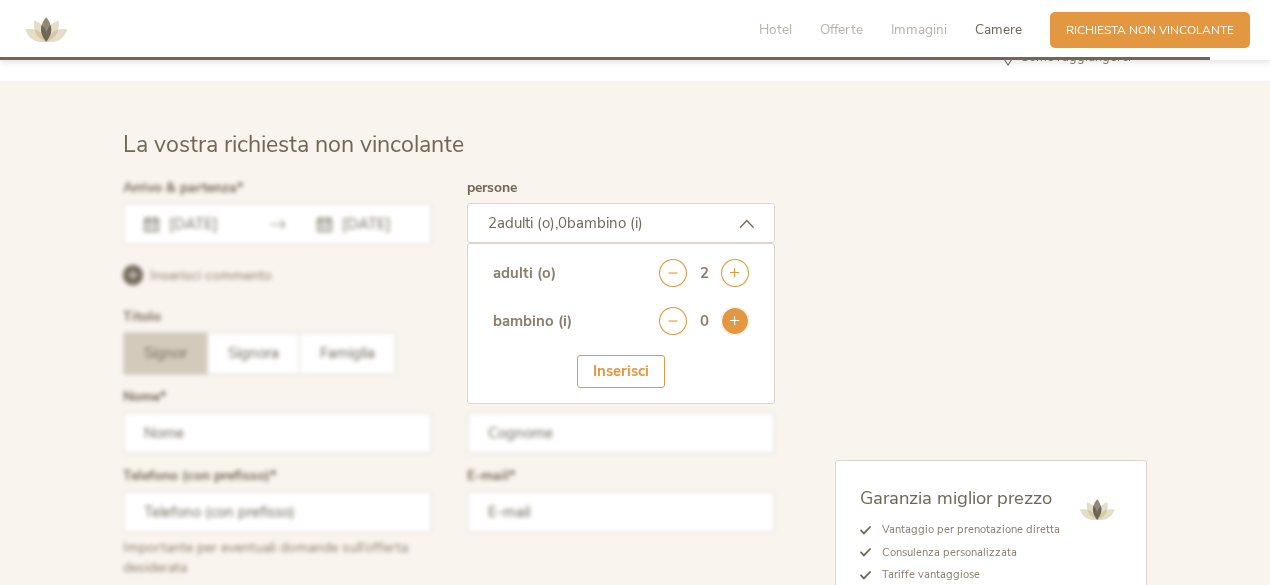 click at bounding box center (735, 321) 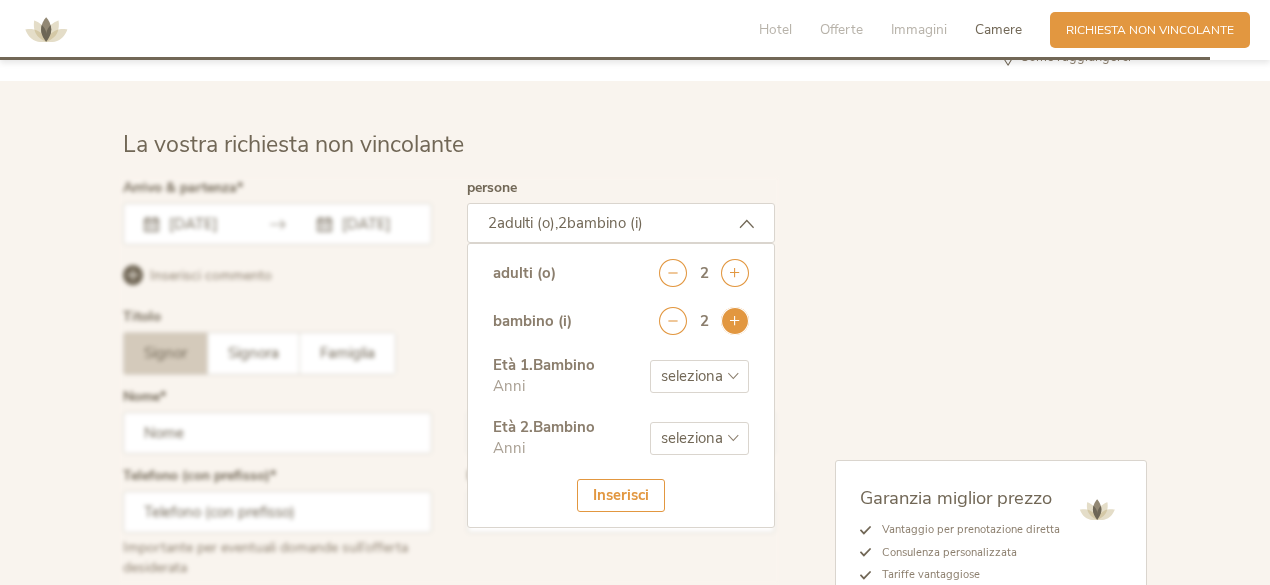 click at bounding box center [735, 321] 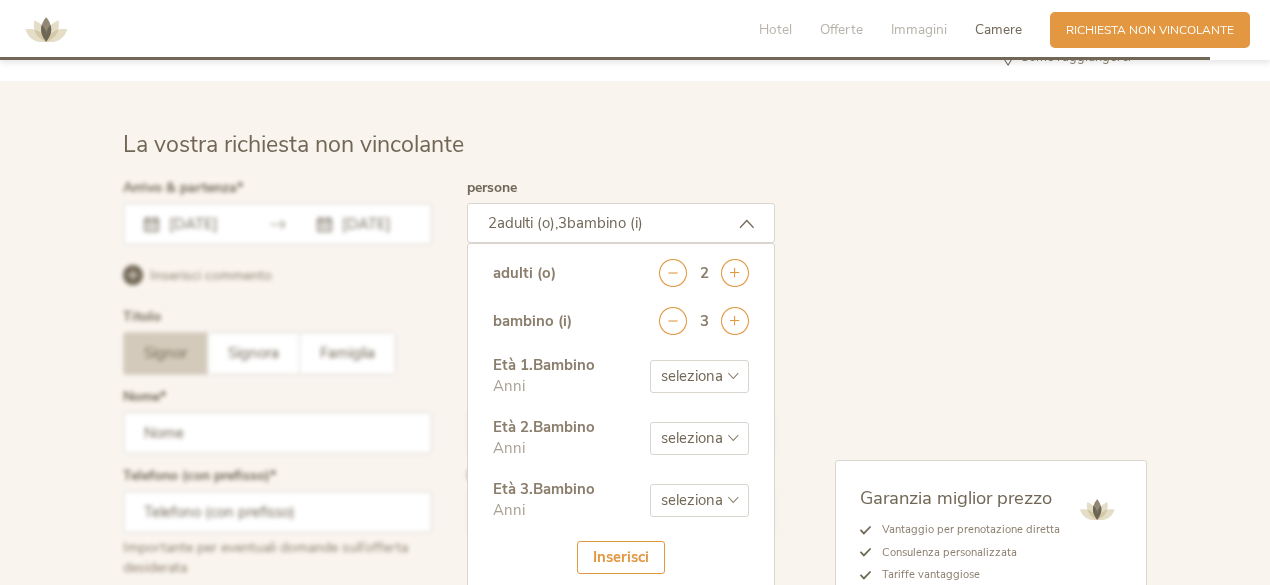 click on "seleziona   0 1 2 3 4 5 6 7 8 9 10 11 12 13 14 15 16 17" at bounding box center [699, 376] 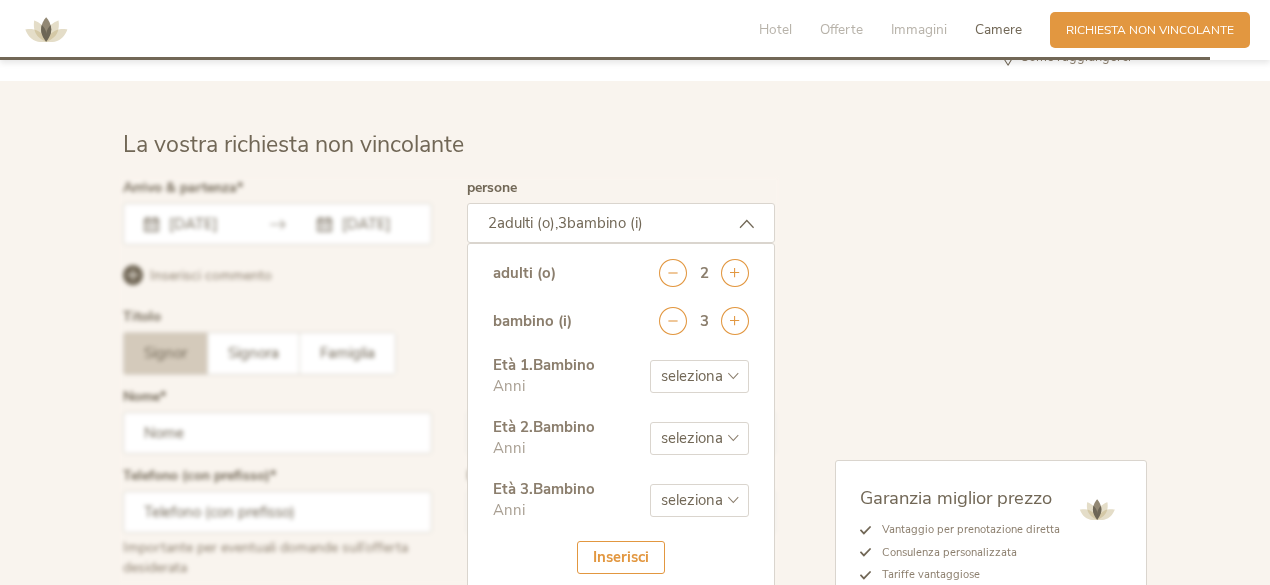 select on "0" 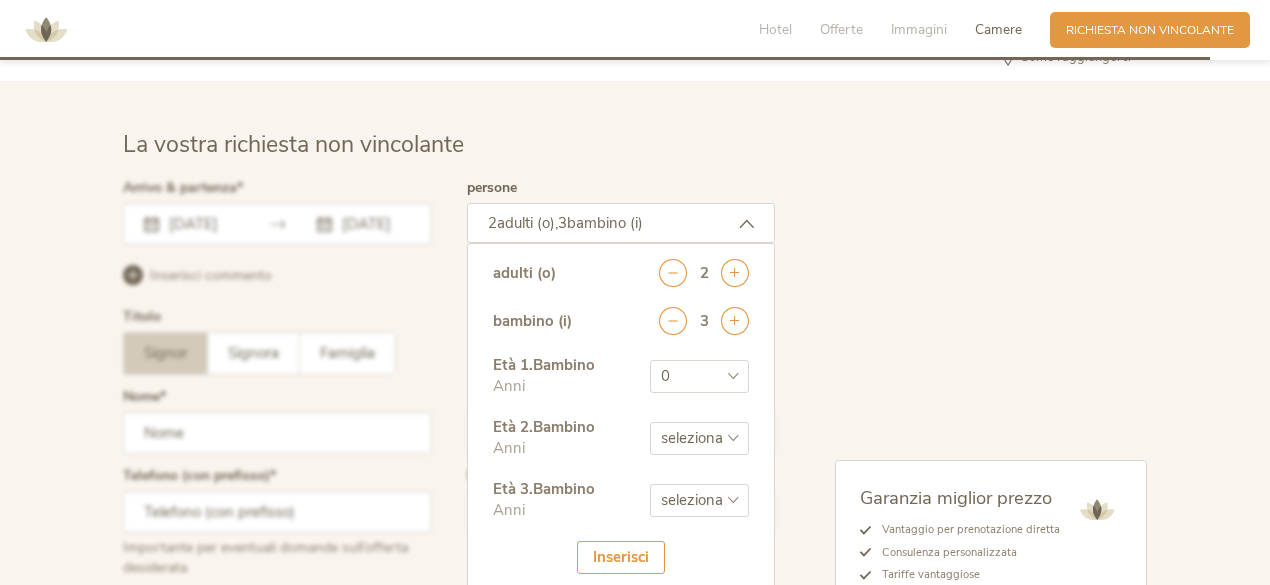 click on "seleziona   0 1 2 3 4 5 6 7 8 9 10 11 12 13 14 15 16 17" at bounding box center [699, 376] 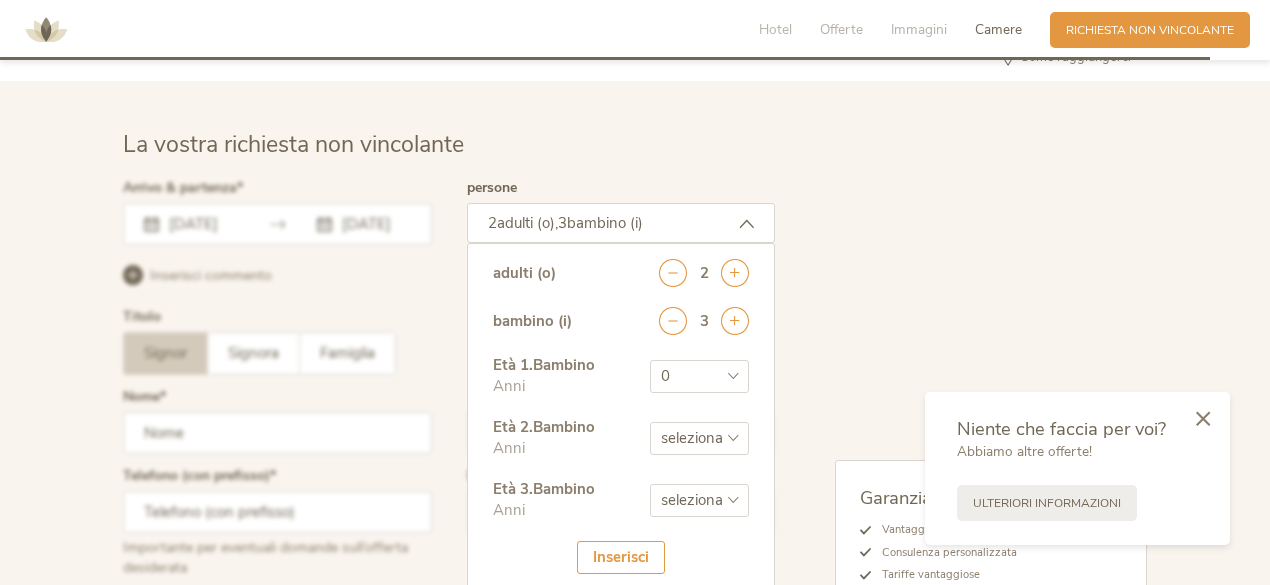click on "seleziona   0 1 2 3 4 5 6 7 8 9 10 11 12 13 14 15 16 17" at bounding box center [699, 438] 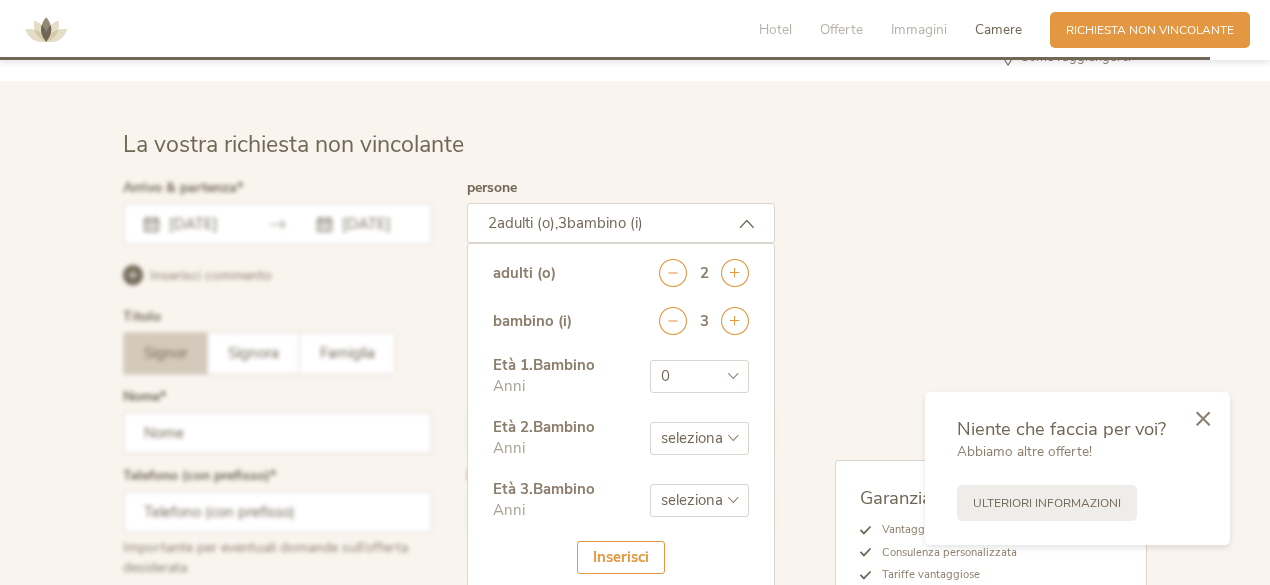 select on "8" 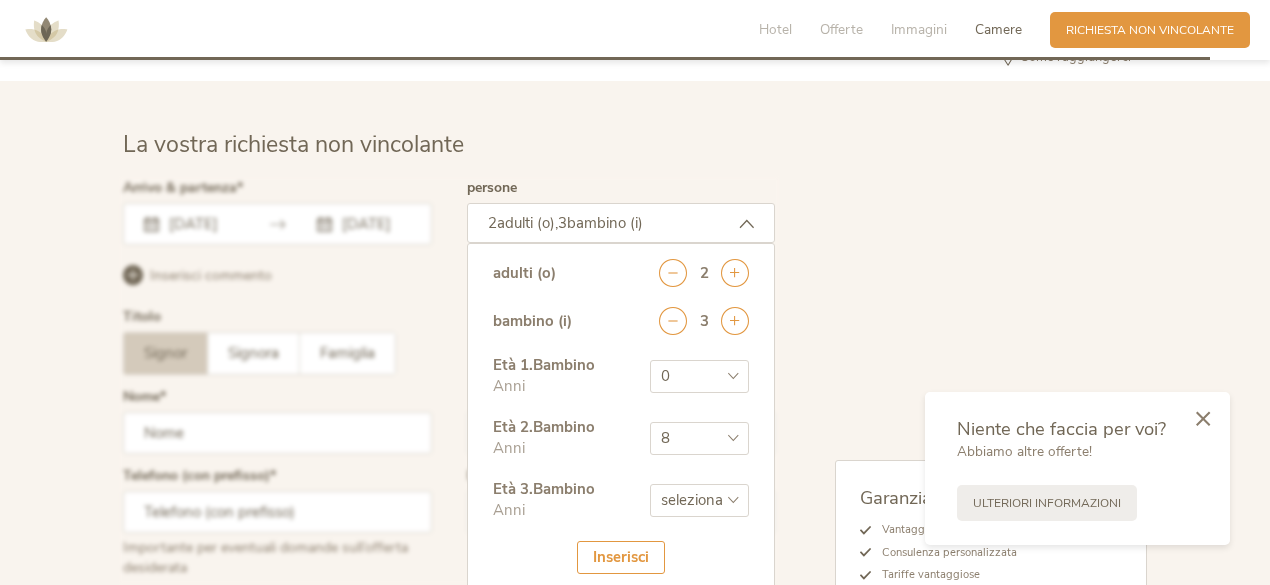 click on "seleziona   0 1 2 3 4 5 6 7 8 9 10 11 12 13 14 15 16 17" at bounding box center [699, 438] 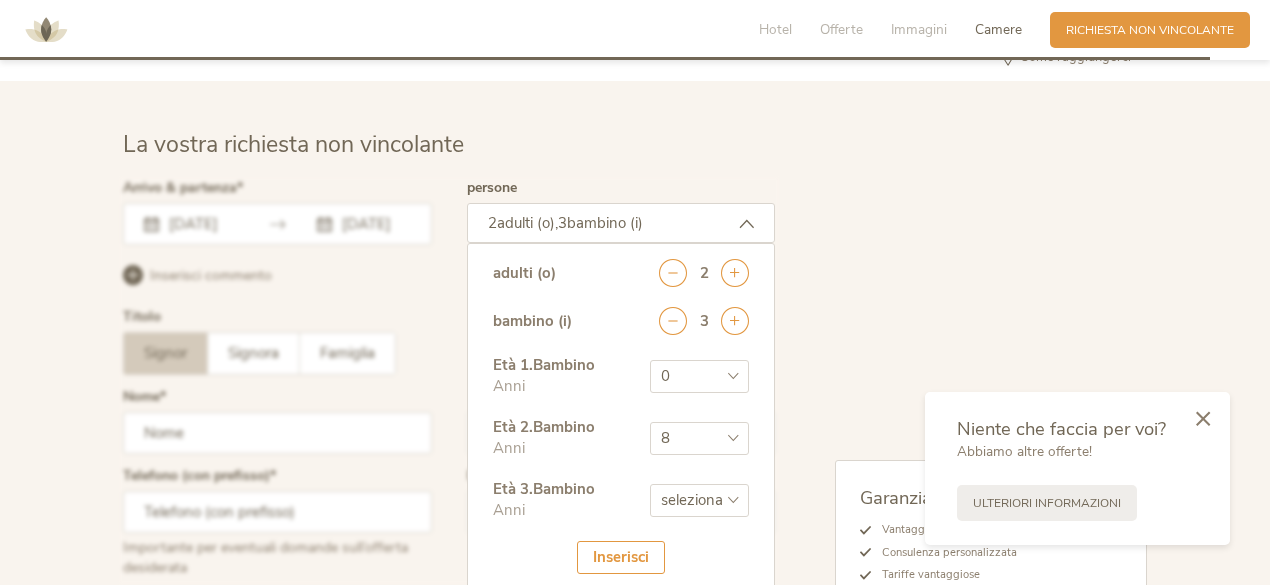 click on "seleziona   0 1 2 3 4 5 6 7 8 9 10 11 12 13 14 15 16 17" at bounding box center [699, 500] 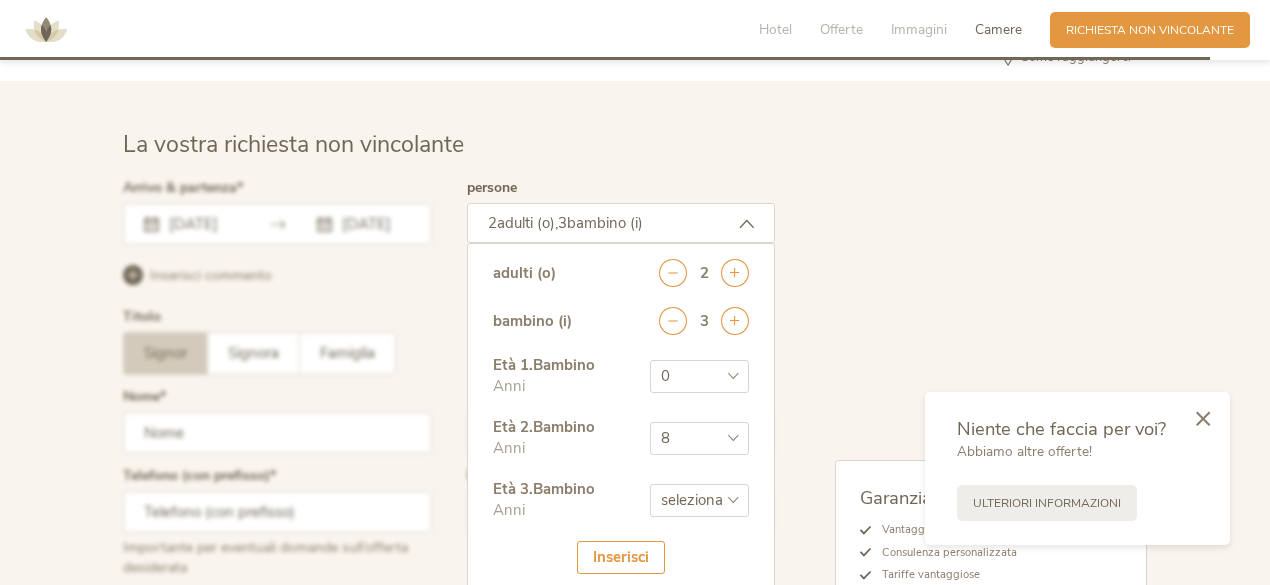 select on "17" 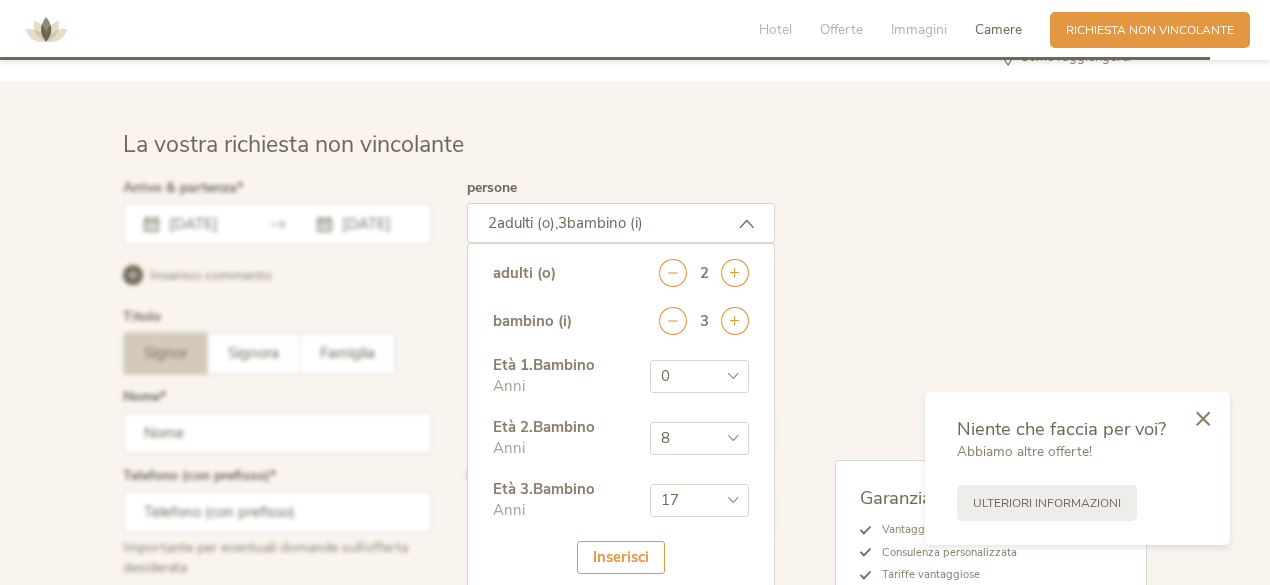 click on "seleziona   0 1 2 3 4 5 6 7 8 9 10 11 12 13 14 15 16 17" at bounding box center (699, 500) 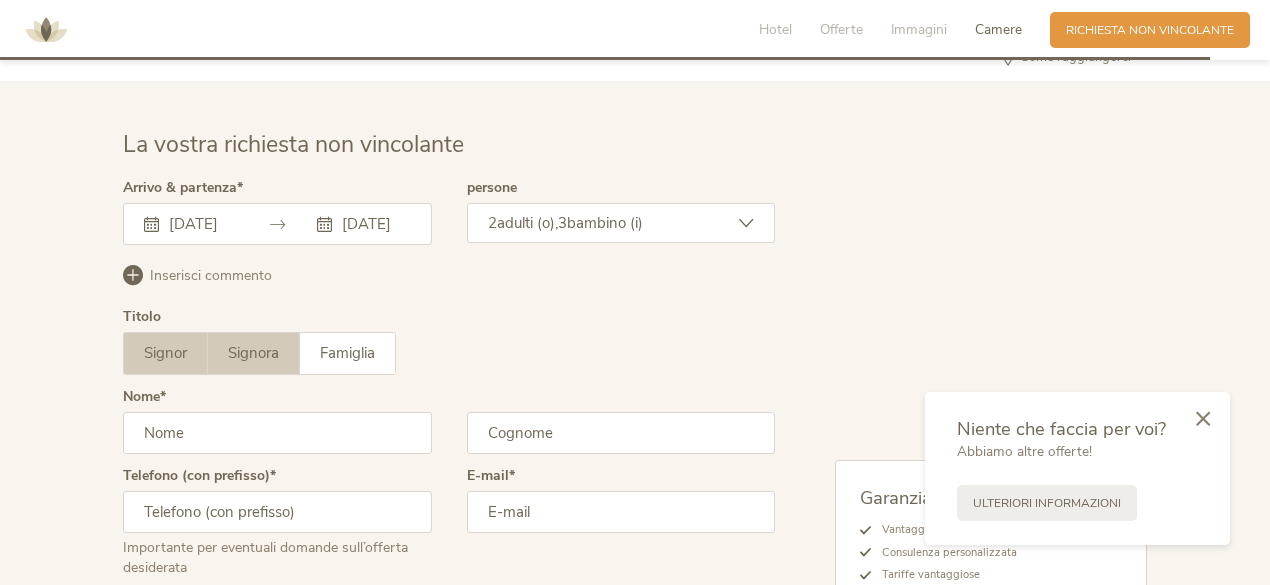 click on "Signora" at bounding box center (253, 353) 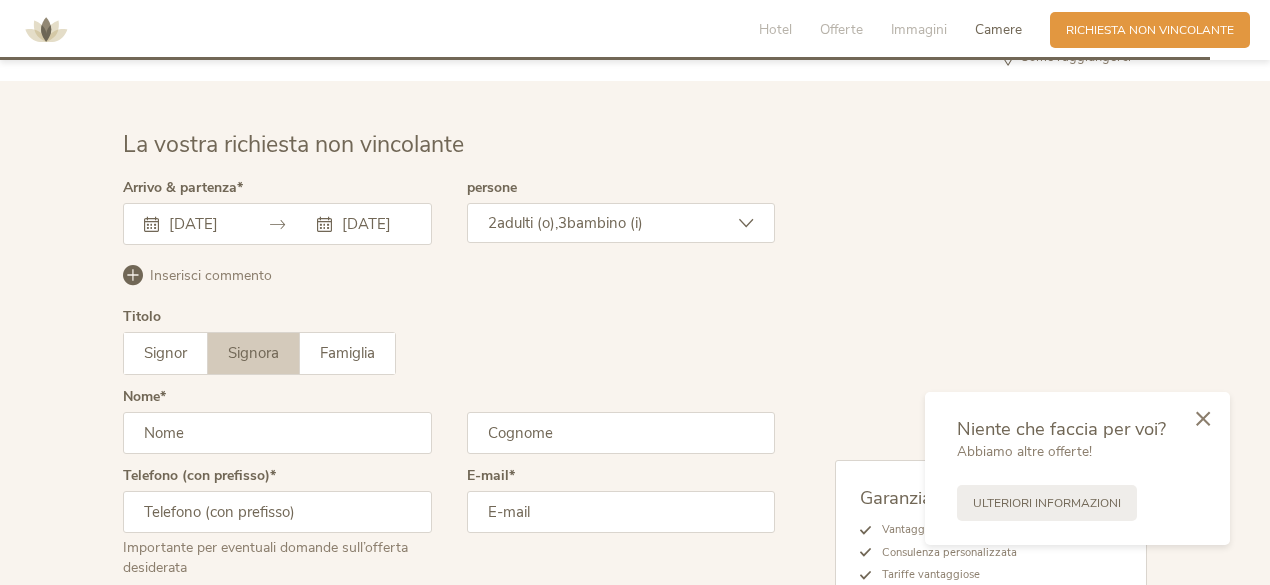 click at bounding box center [277, 433] 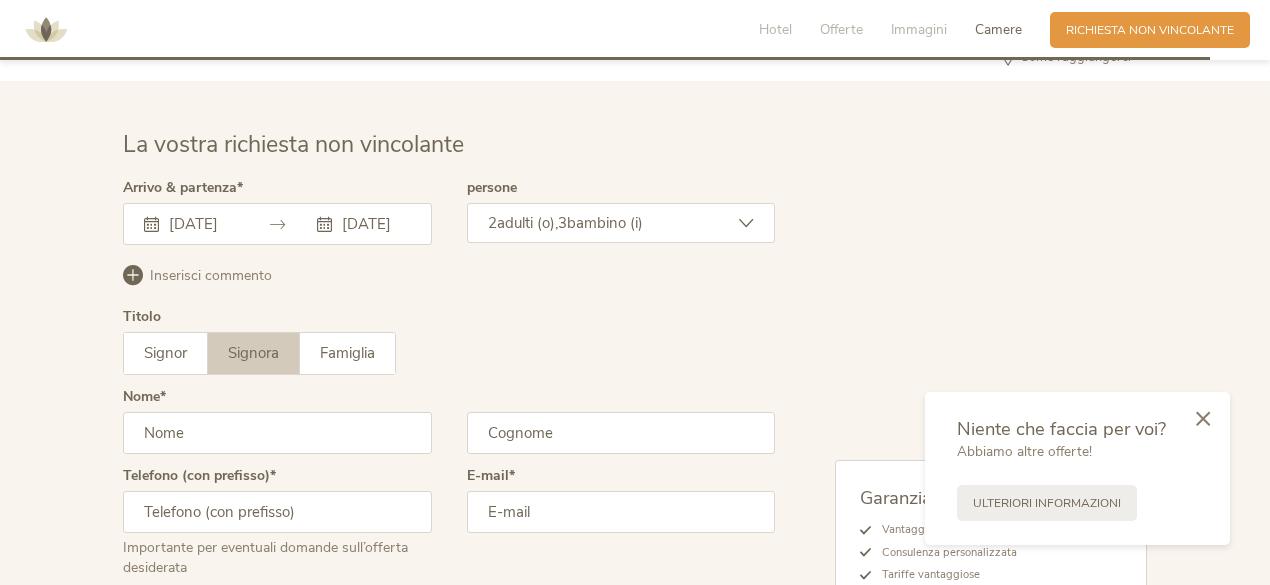 type on "[FIRST]" 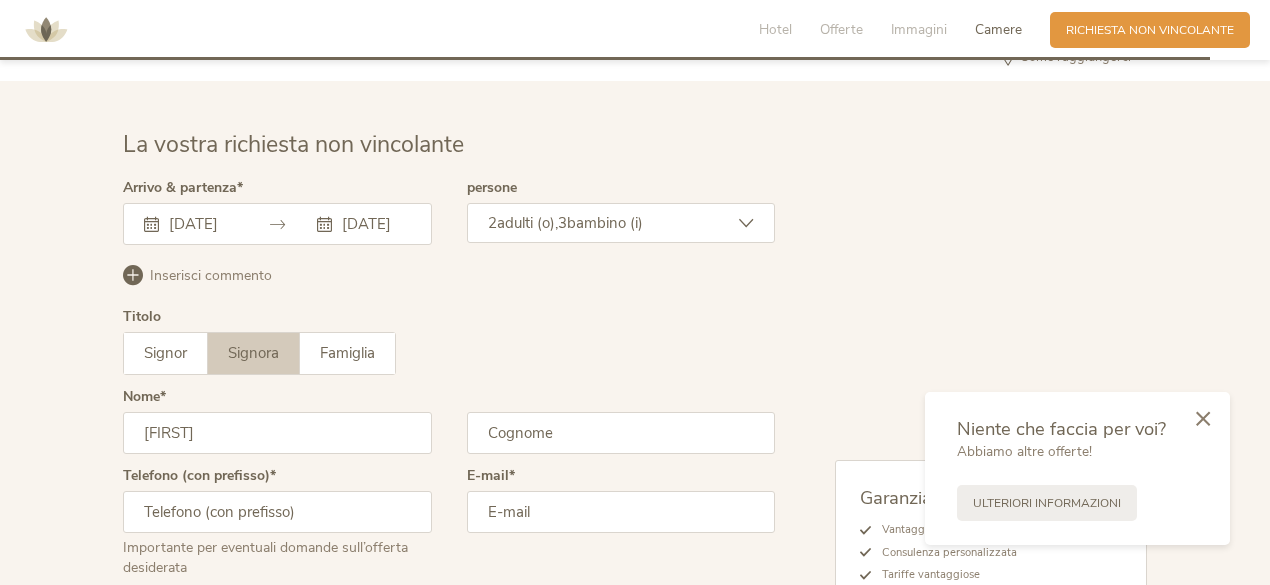 click at bounding box center (621, 433) 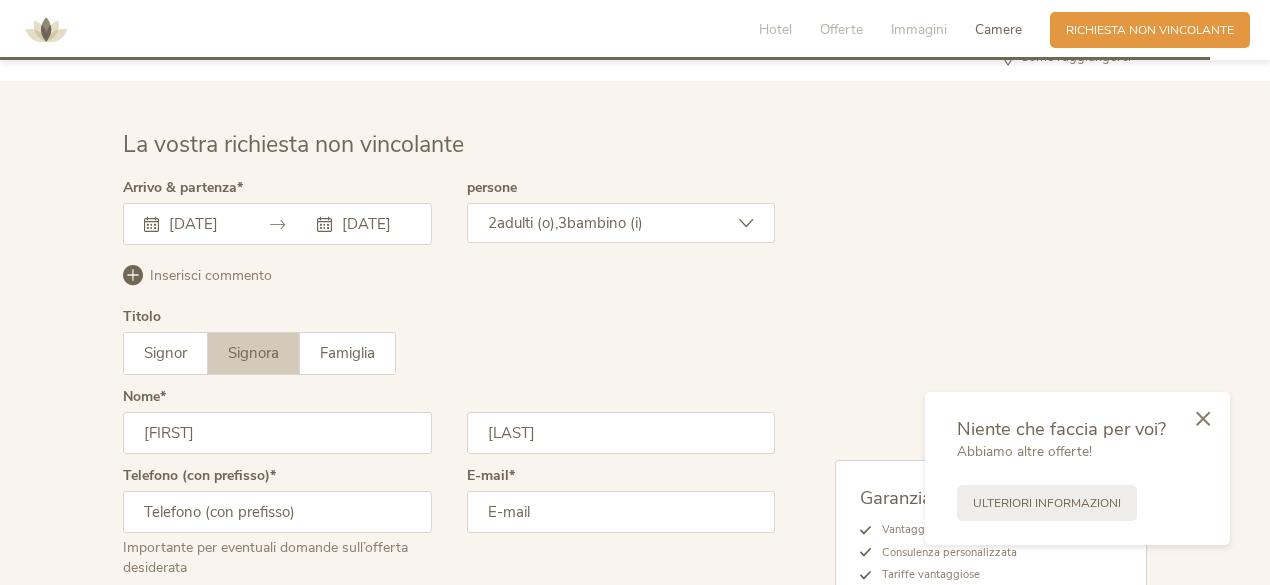 click at bounding box center (277, 512) 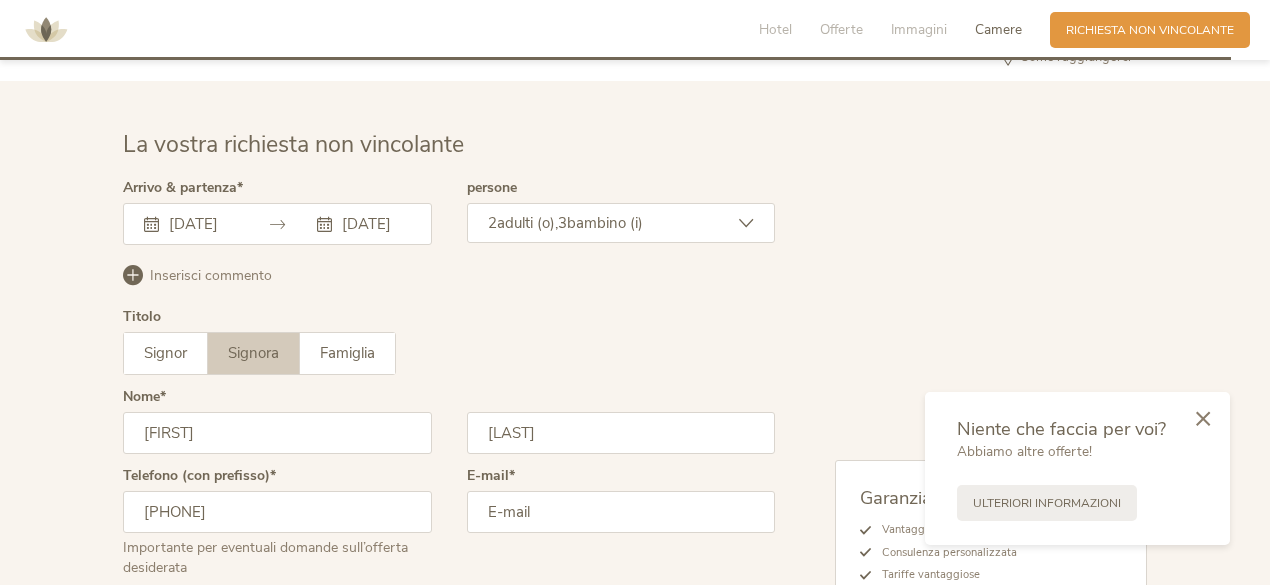scroll, scrollTop: 5014, scrollLeft: 0, axis: vertical 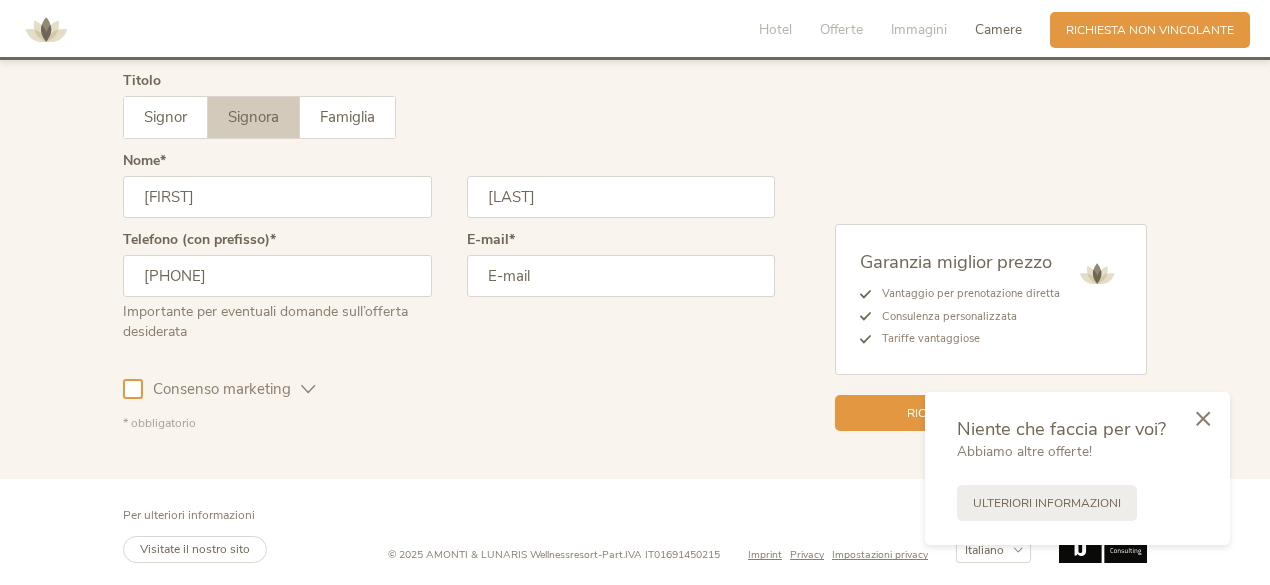 click at bounding box center [621, 276] 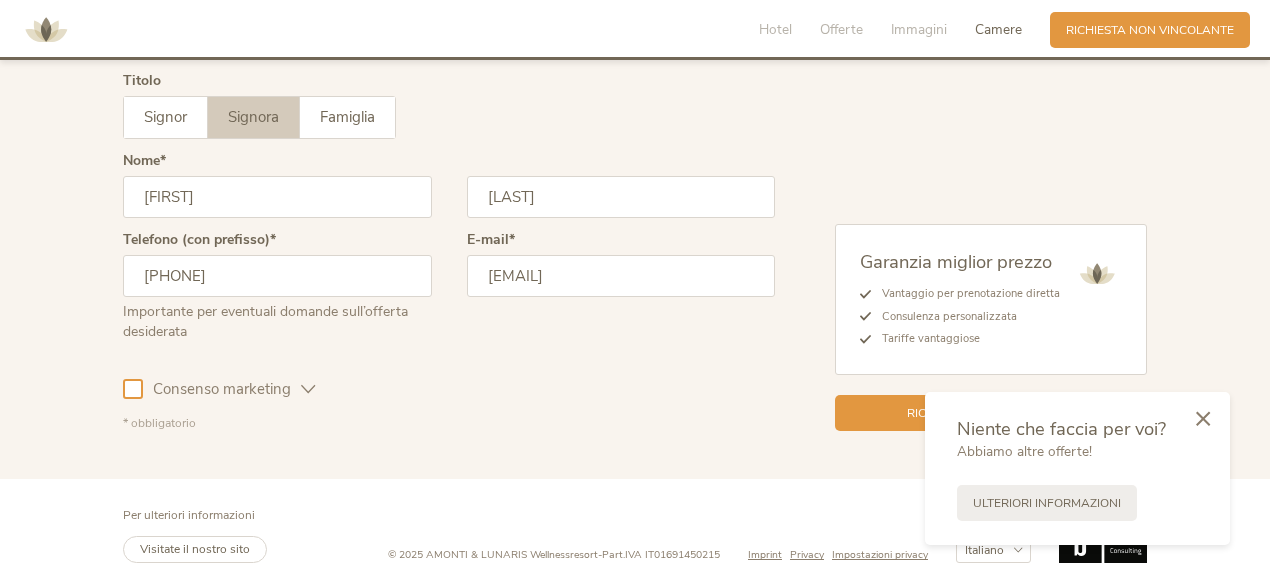 click at bounding box center [308, 389] 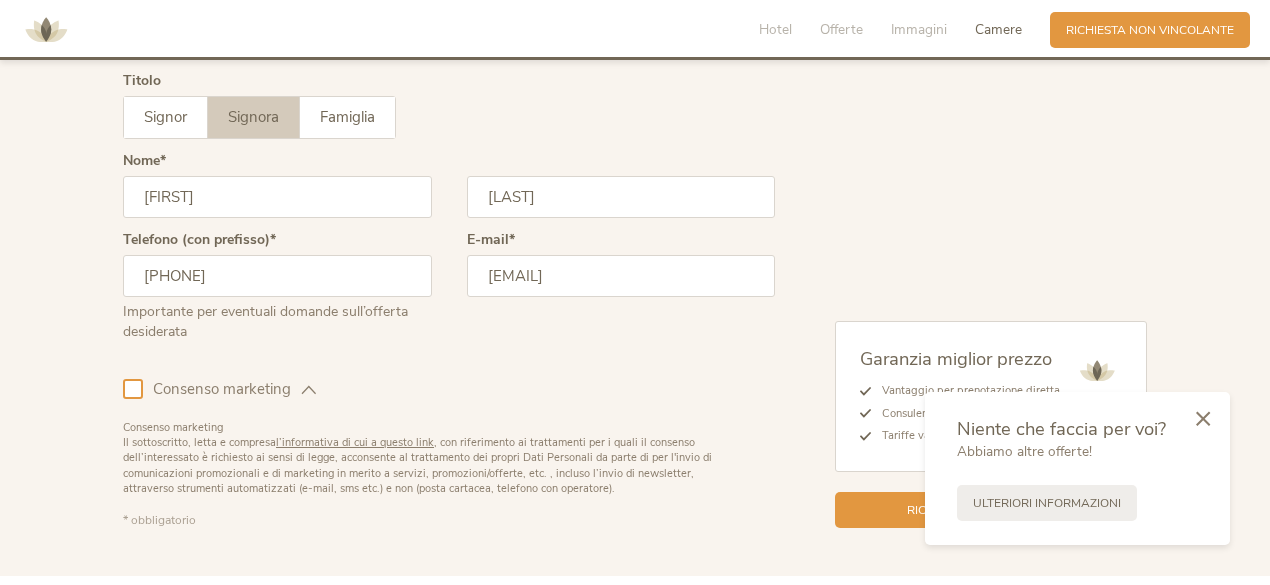 click at bounding box center [133, 389] 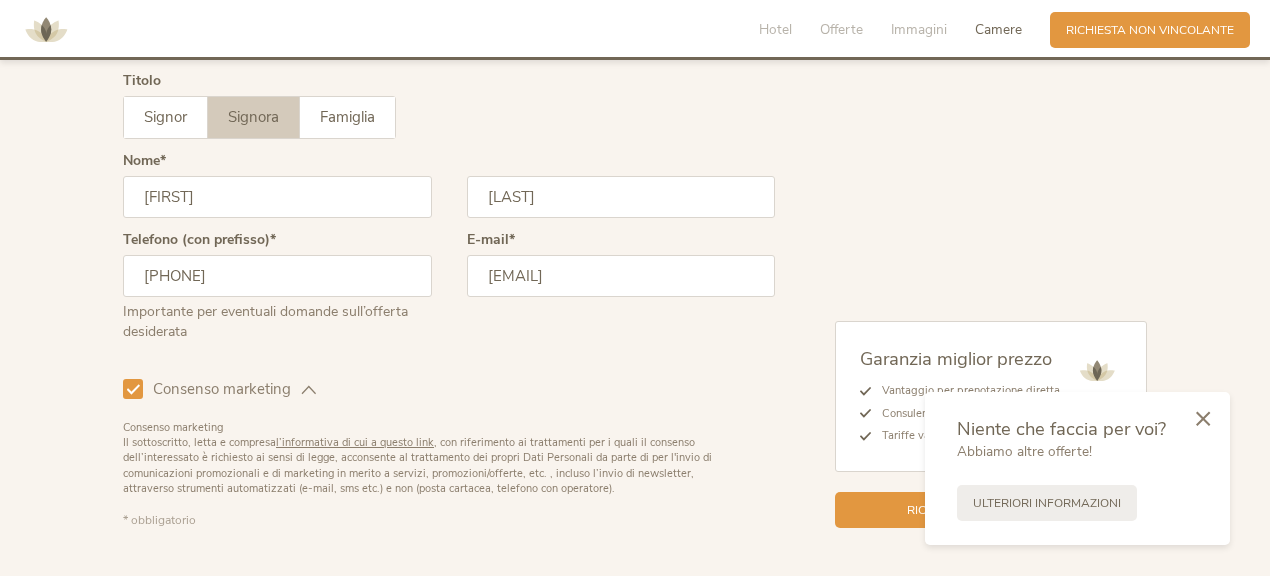 scroll, scrollTop: 5111, scrollLeft: 0, axis: vertical 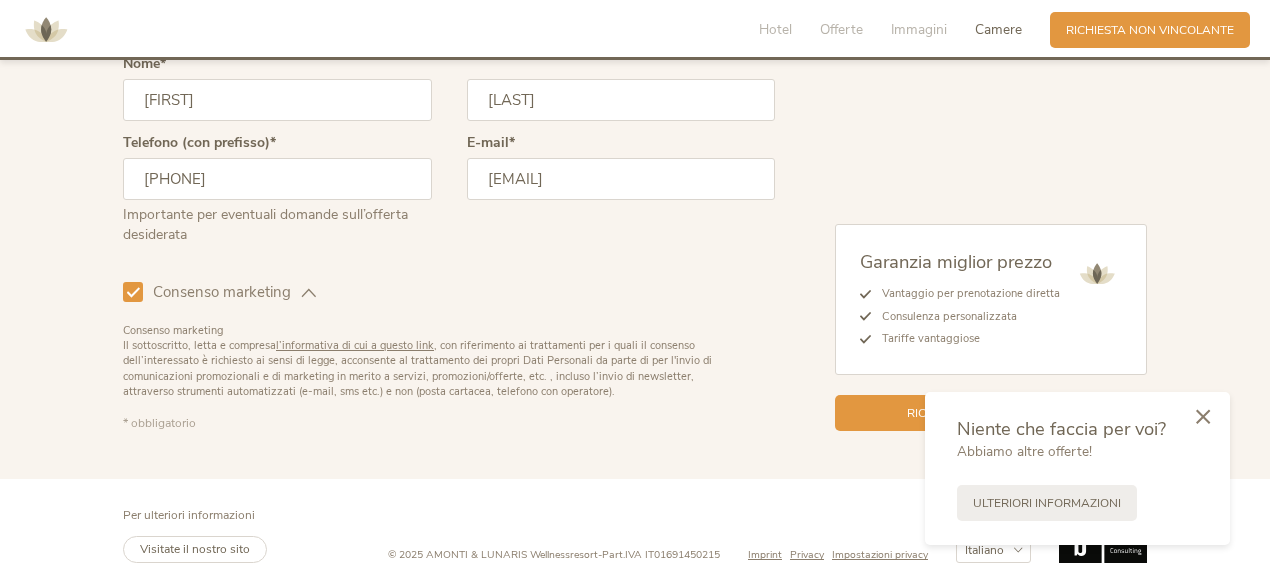 click at bounding box center (1203, 416) 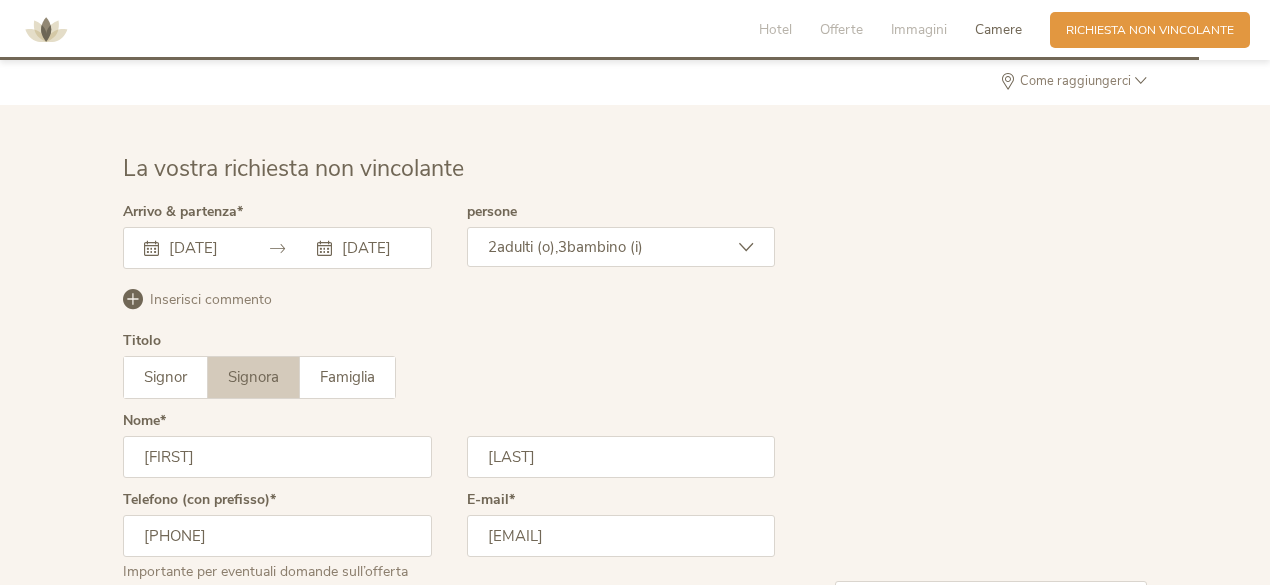 scroll, scrollTop: 4735, scrollLeft: 0, axis: vertical 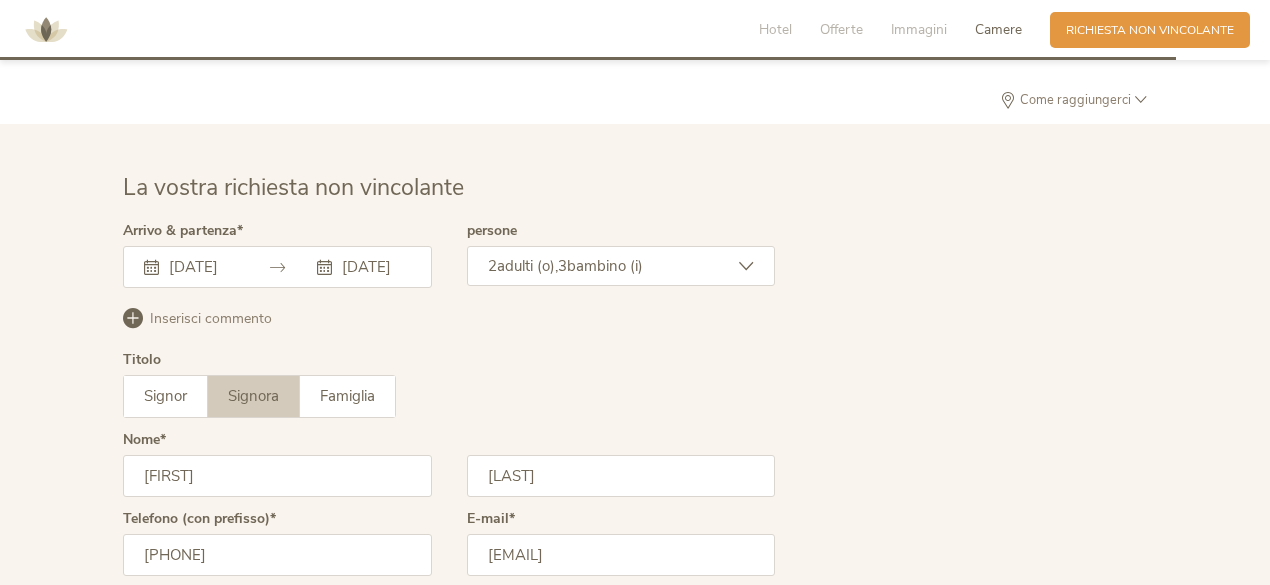 click at bounding box center [133, 318] 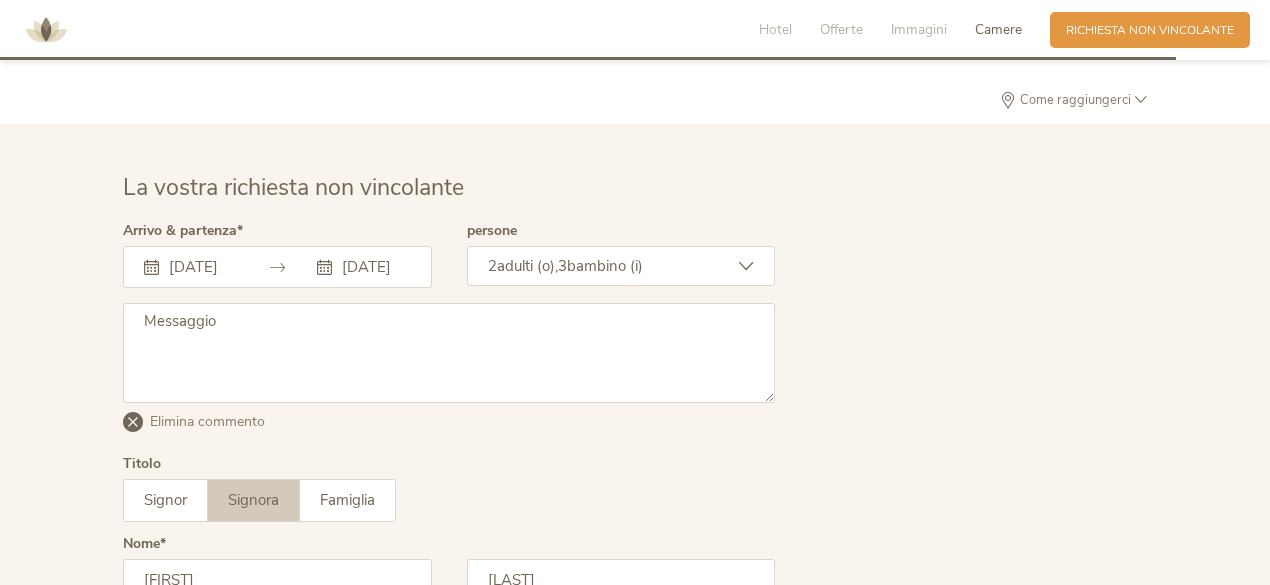 click at bounding box center (449, 353) 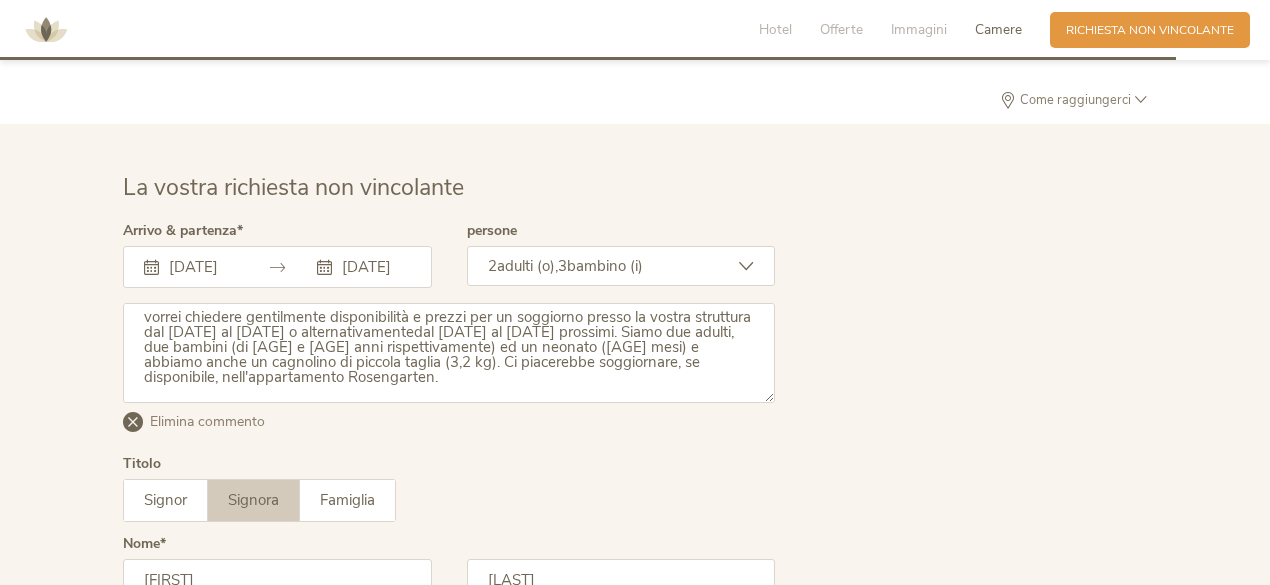 scroll, scrollTop: 57, scrollLeft: 0, axis: vertical 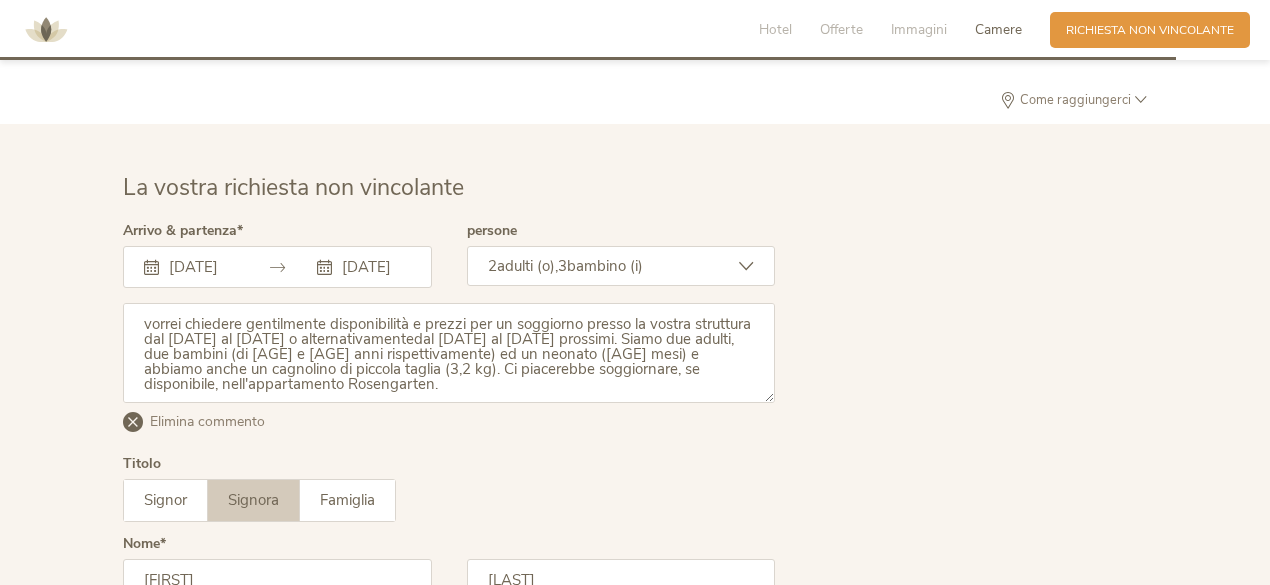 drag, startPoint x: 202, startPoint y: 334, endPoint x: 459, endPoint y: 337, distance: 257.01752 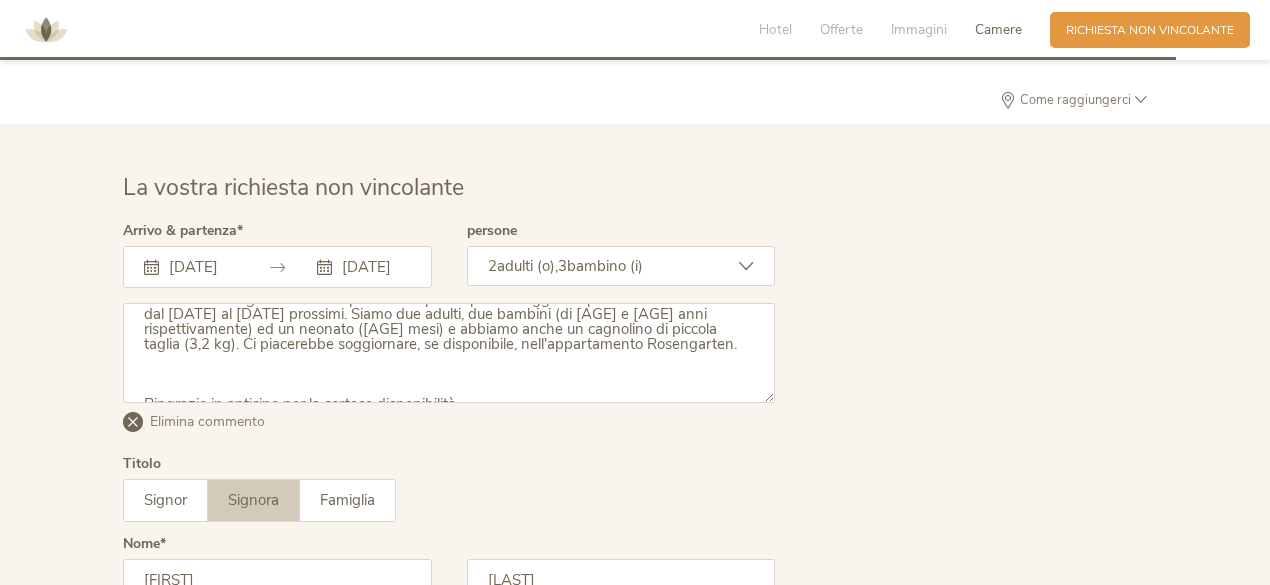 scroll, scrollTop: 84, scrollLeft: 0, axis: vertical 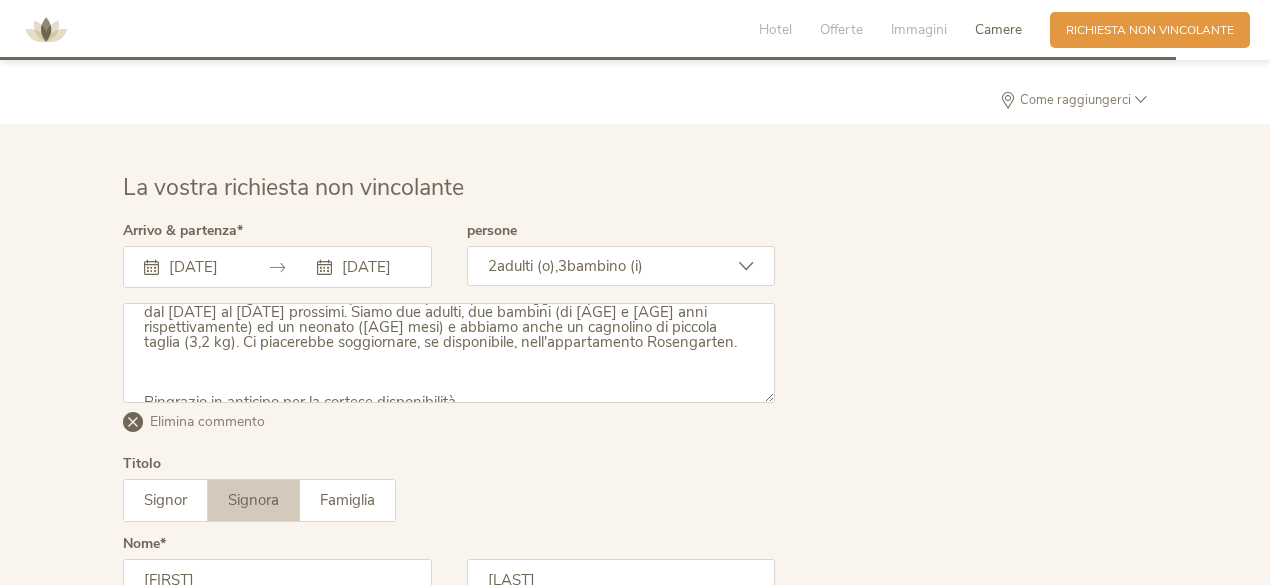 drag, startPoint x: 690, startPoint y: 336, endPoint x: 509, endPoint y: 337, distance: 181.00276 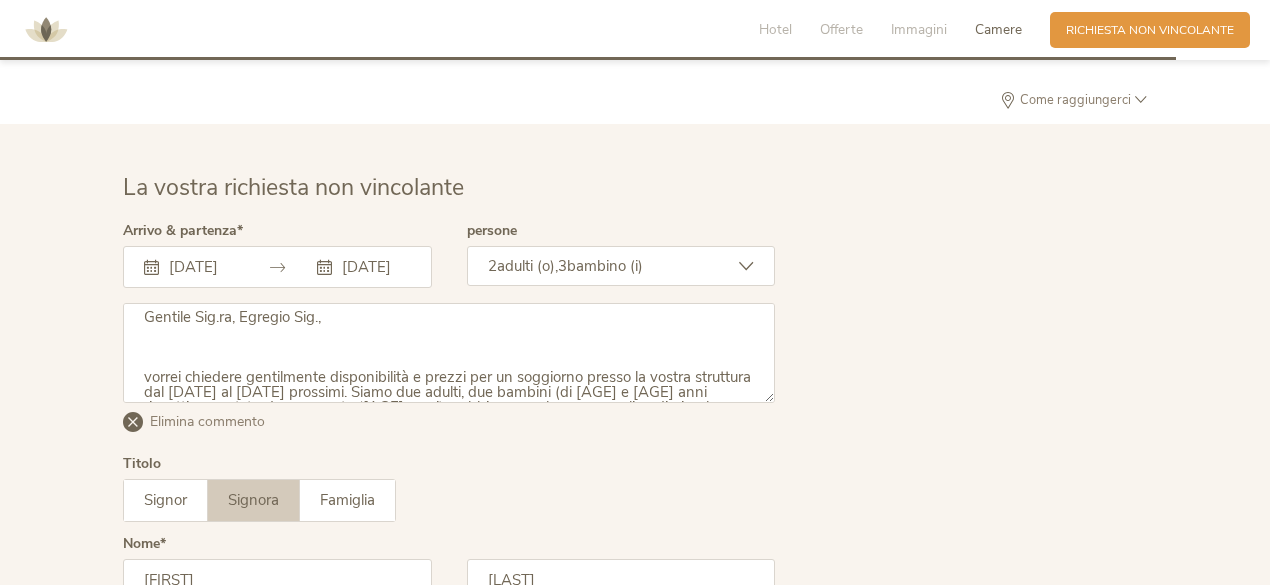 scroll, scrollTop: 0, scrollLeft: 0, axis: both 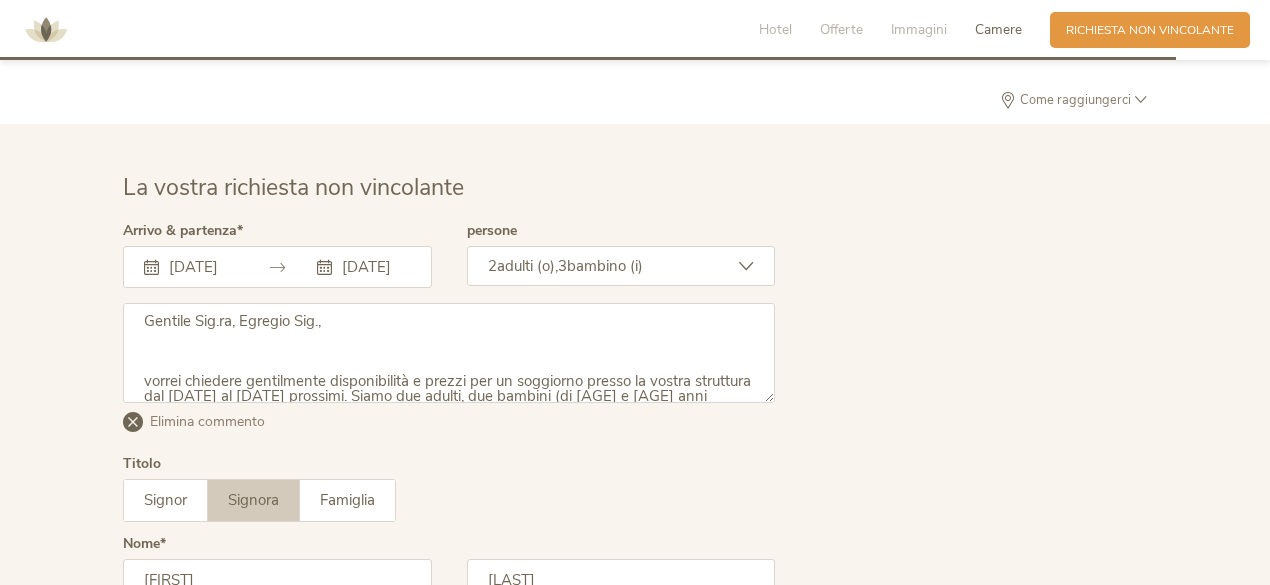 click on "Gentile Sig.ra, Egregio Sig.,
vorrei chiedere gentilmente disponibilità e prezzi per un soggiorno presso la vostra struttura dal [DATE] al [DATE] prossimi. Siamo due adulti, due bambini (di [AGE] e [AGE] anni rispettivamente) ed un neonato ([AGE] mesi) e abbiamo anche un cagnolino di piccola taglia (3,2 kg). Ci piacerebbe soggiornare, se disponibile, nella Family Bio Suite Lunaris.
Ringrazio in anticipo per la cortese disponibilità.
Cordiali saluti,
[FIRST] [LAST]" at bounding box center (449, 353) 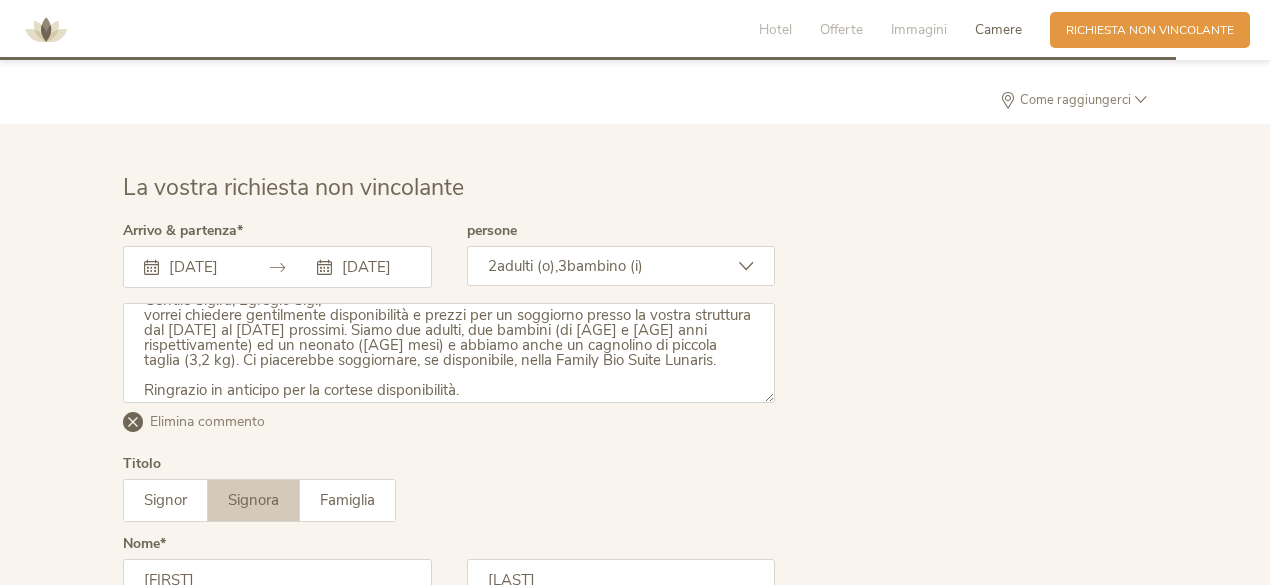 scroll, scrollTop: 6, scrollLeft: 0, axis: vertical 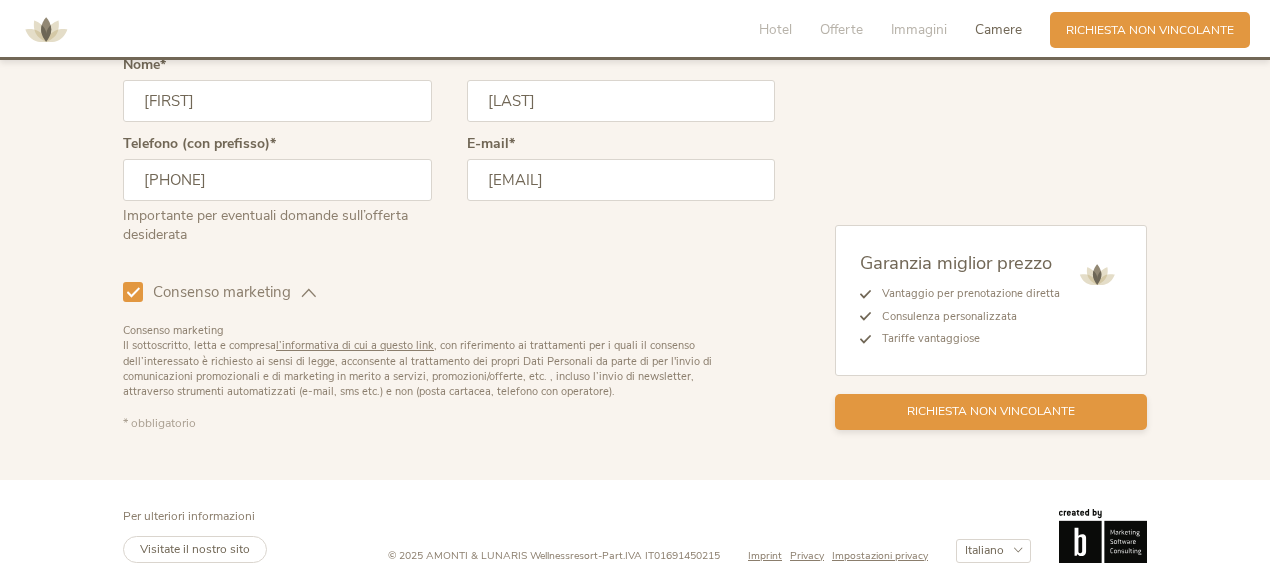 type on "Gentile Sig.ra, Egregio Sig.,
vorrei chiedere gentilmente disponibilità e prezzi per un soggiorno presso la vostra struttura dal [DATE] al [DATE] prossimi. Siamo due adulti, due bambini (di [AGE] e [AGE] anni rispettivamente) ed un neonato ([AGE] mesi) e abbiamo anche un cagnolino di piccola taglia (3,2 kg). Ci piacerebbe soggiornare, se disponibile, nella Family Bio Suite Lunaris.
Ringrazio in anticipo per la cortese disponibilità.
Cordiali saluti,
[FIRST] [LAST]" 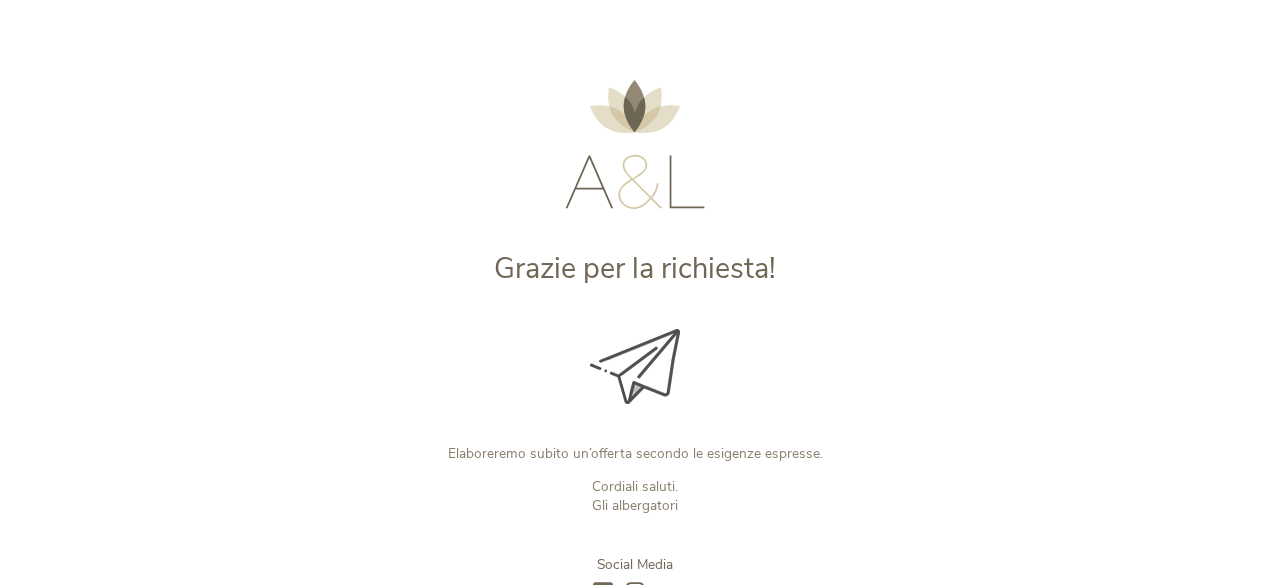 scroll, scrollTop: 0, scrollLeft: 0, axis: both 